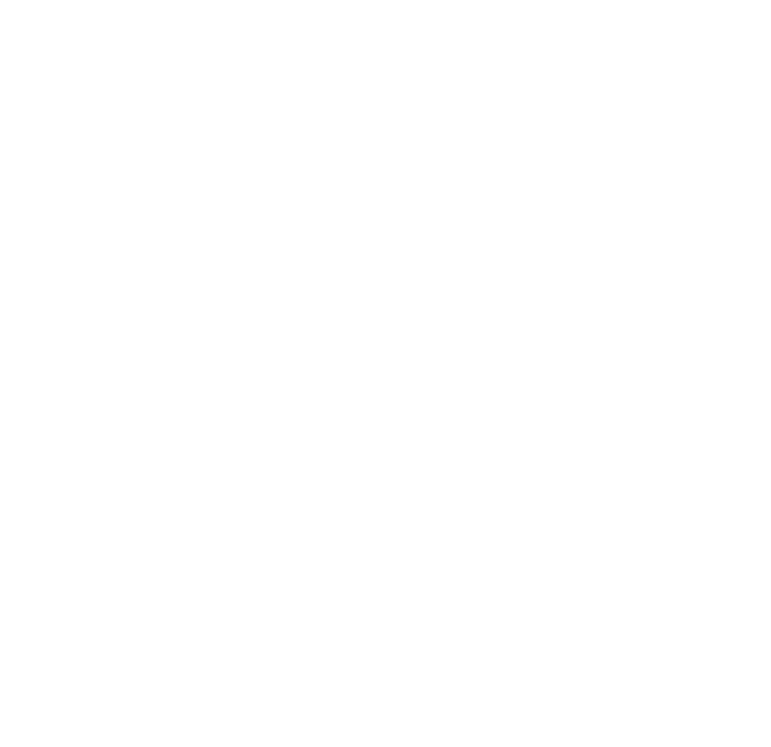 scroll, scrollTop: 0, scrollLeft: 0, axis: both 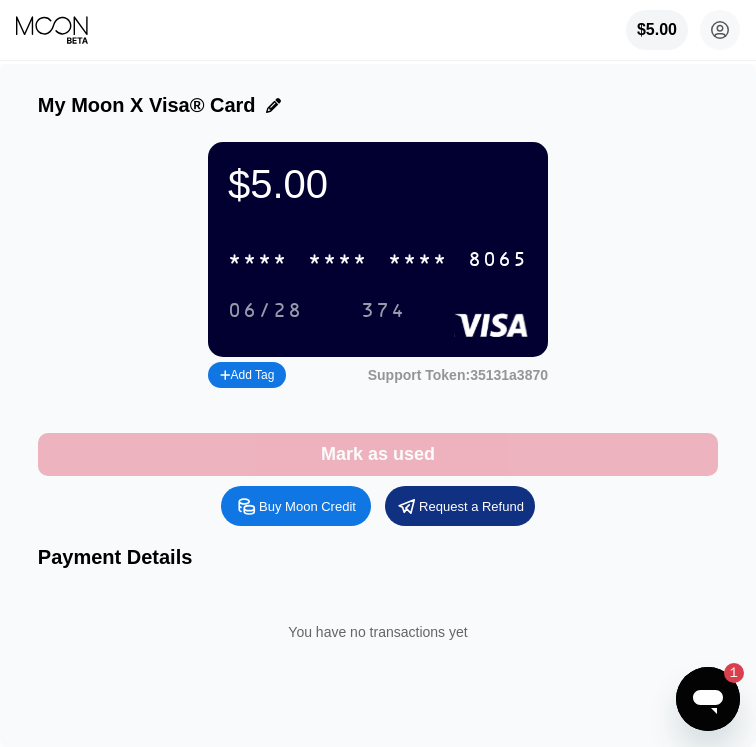 click on "Mark as used" at bounding box center (378, 454) 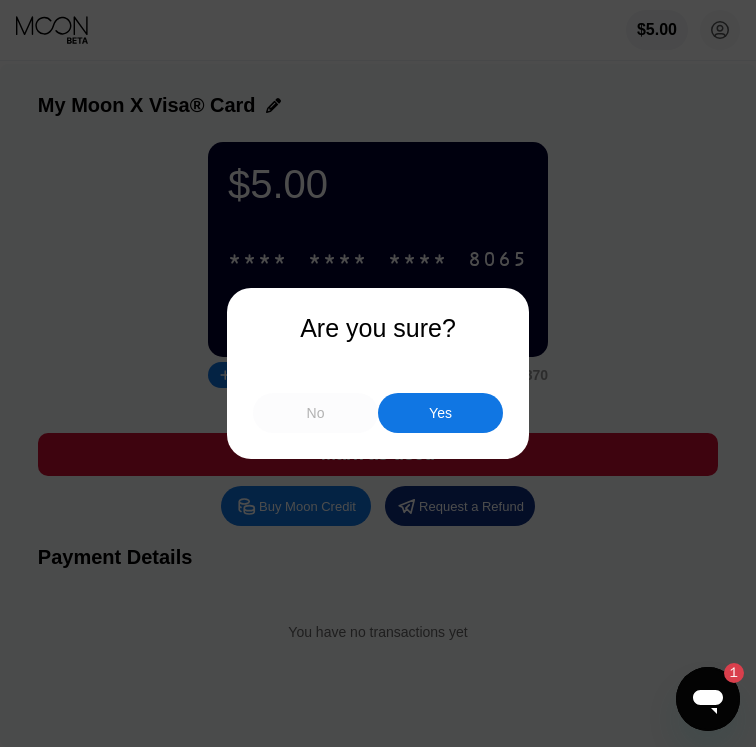 click on "No" at bounding box center (316, 413) 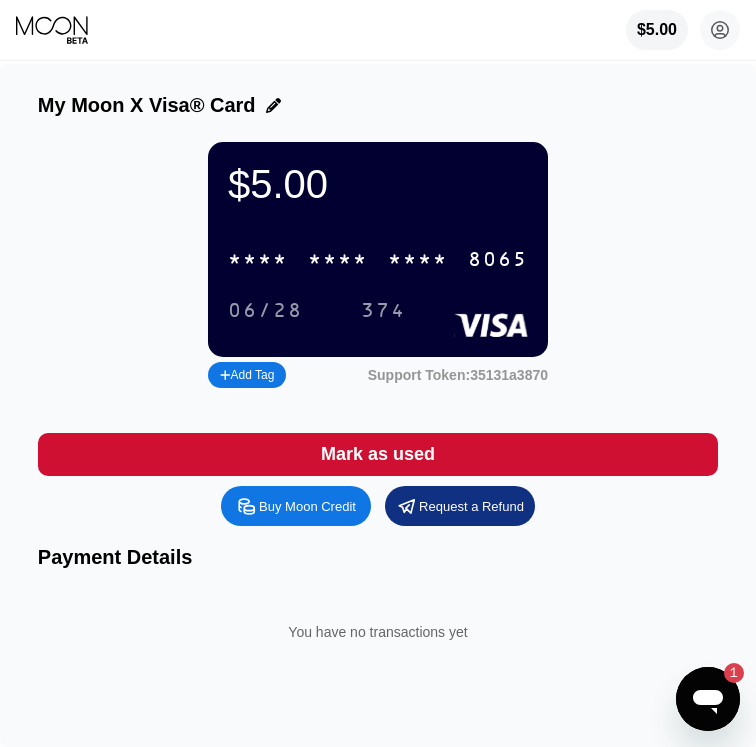click on "* * * *" at bounding box center (418, 260) 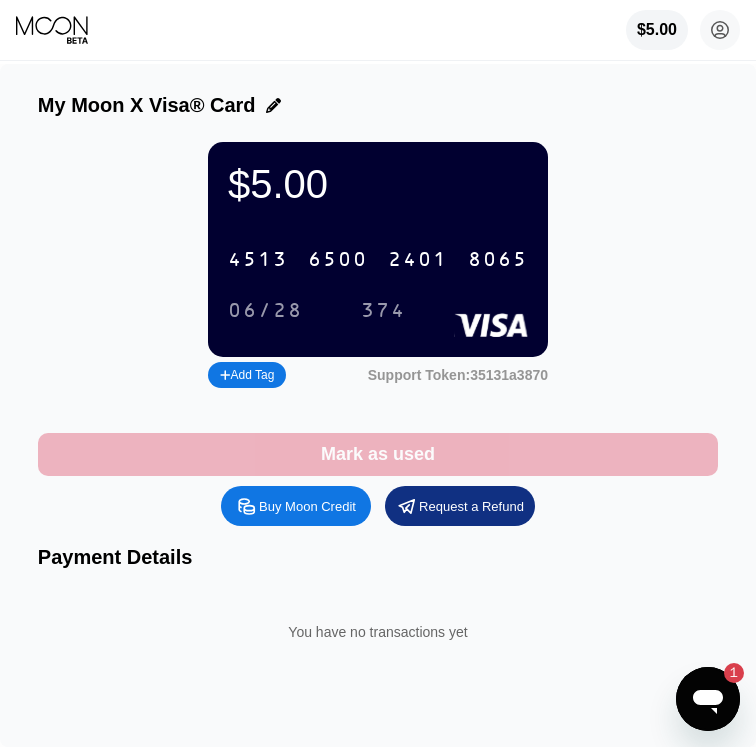 click on "Mark as used" at bounding box center (378, 454) 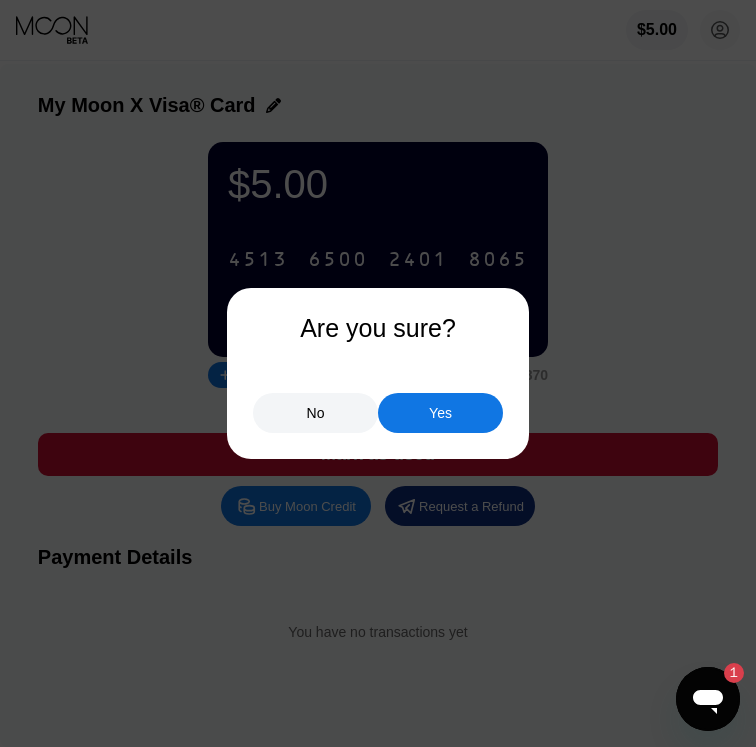click on "Yes" at bounding box center (440, 413) 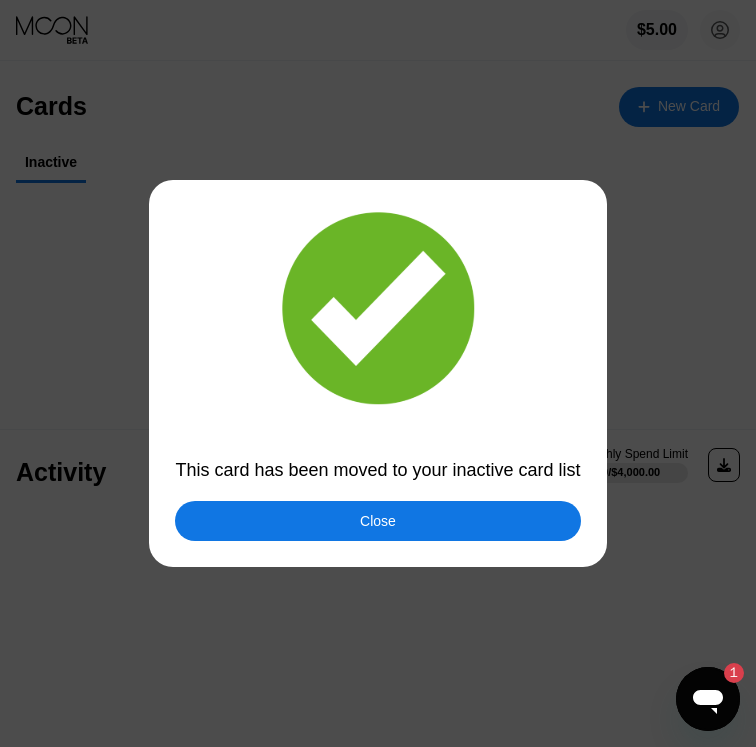 click on "Close" at bounding box center [377, 521] 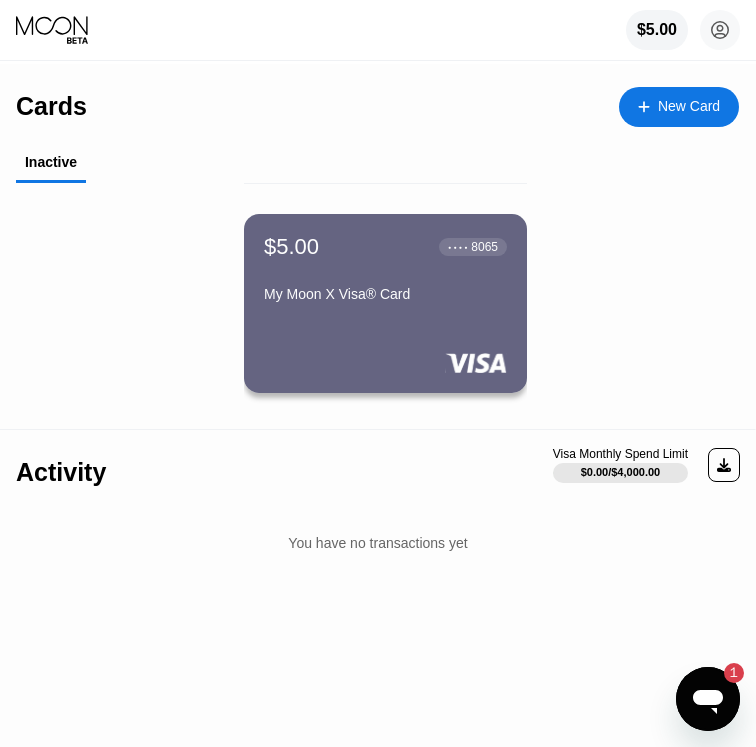click on "New Card" at bounding box center (689, 106) 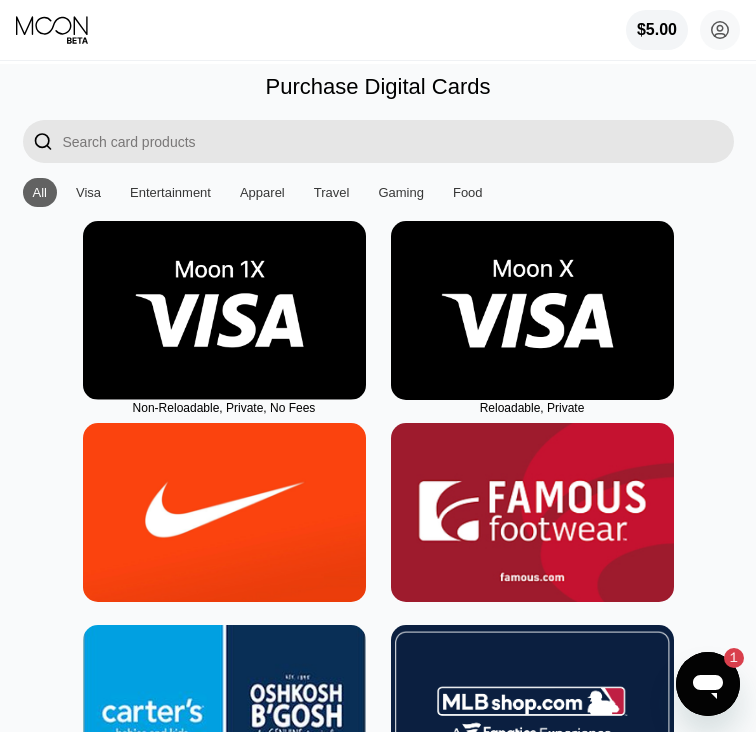 scroll, scrollTop: 100, scrollLeft: 0, axis: vertical 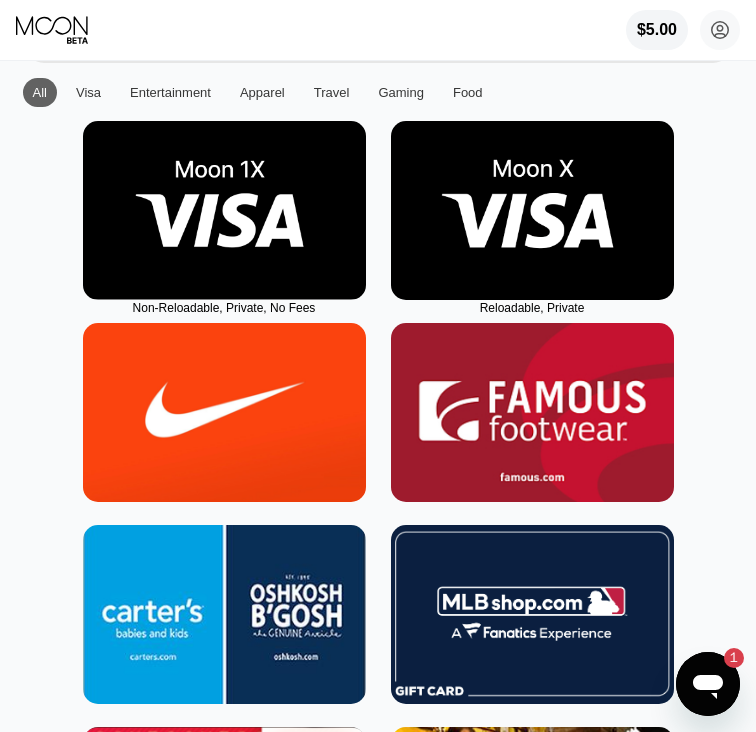 click at bounding box center [532, 210] 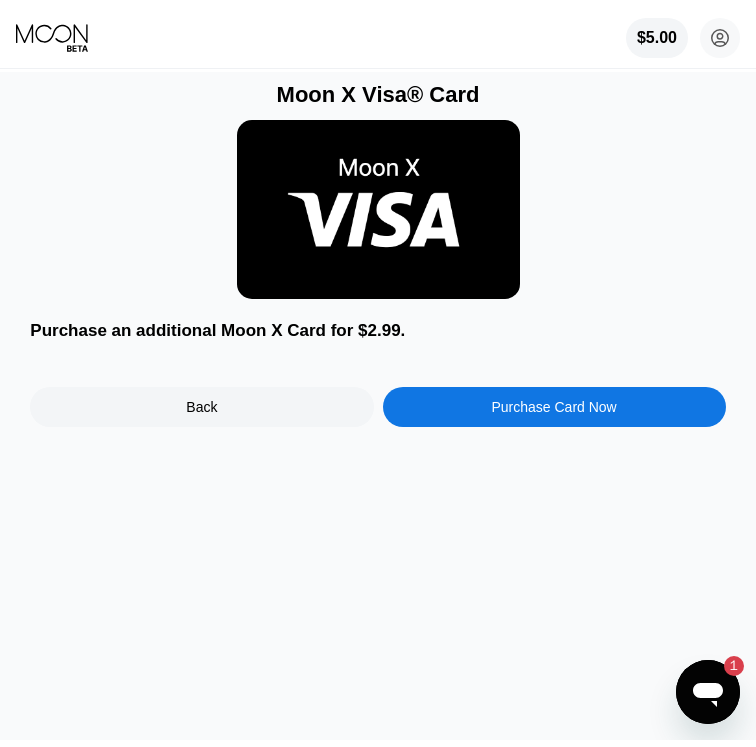 scroll, scrollTop: 0, scrollLeft: 0, axis: both 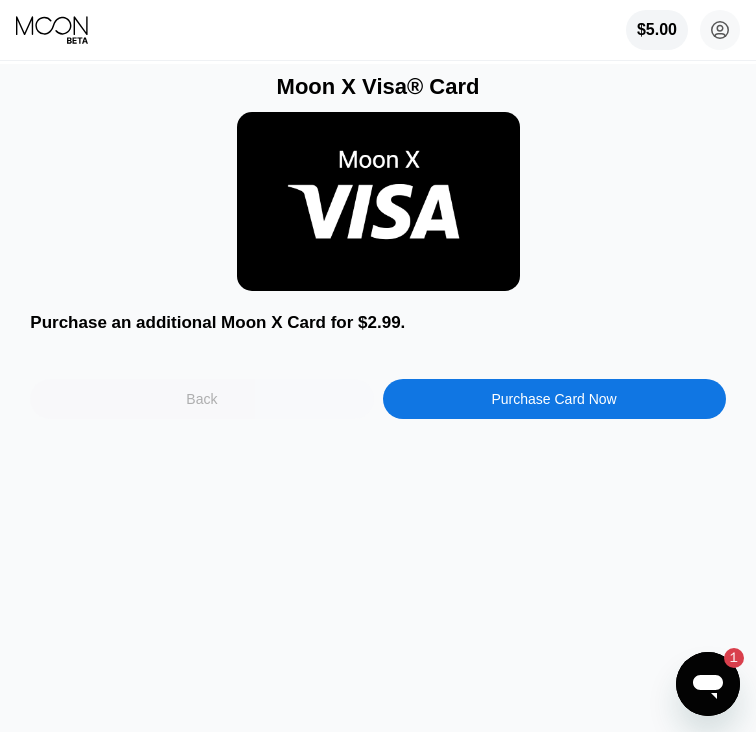 click on "Back" at bounding box center [201, 399] 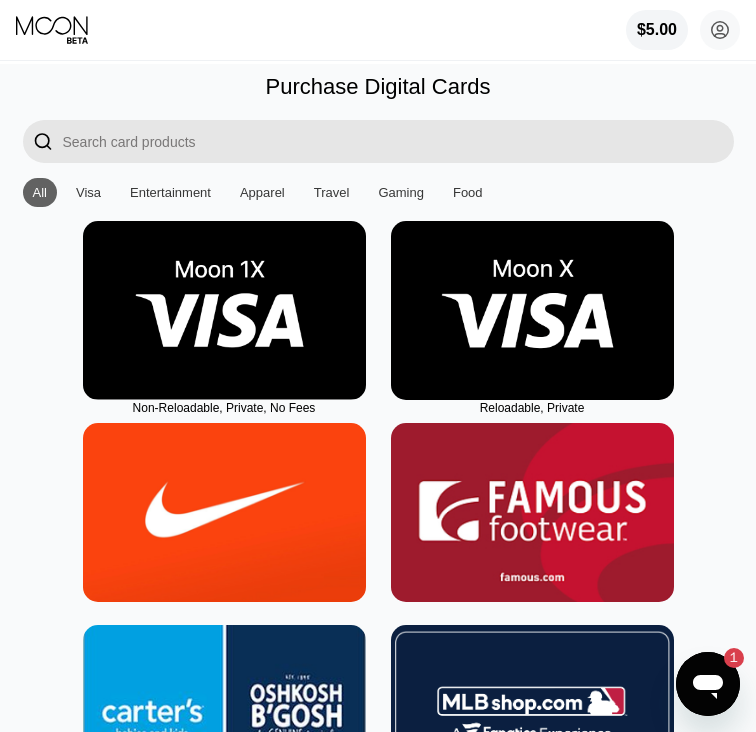 click at bounding box center (224, 310) 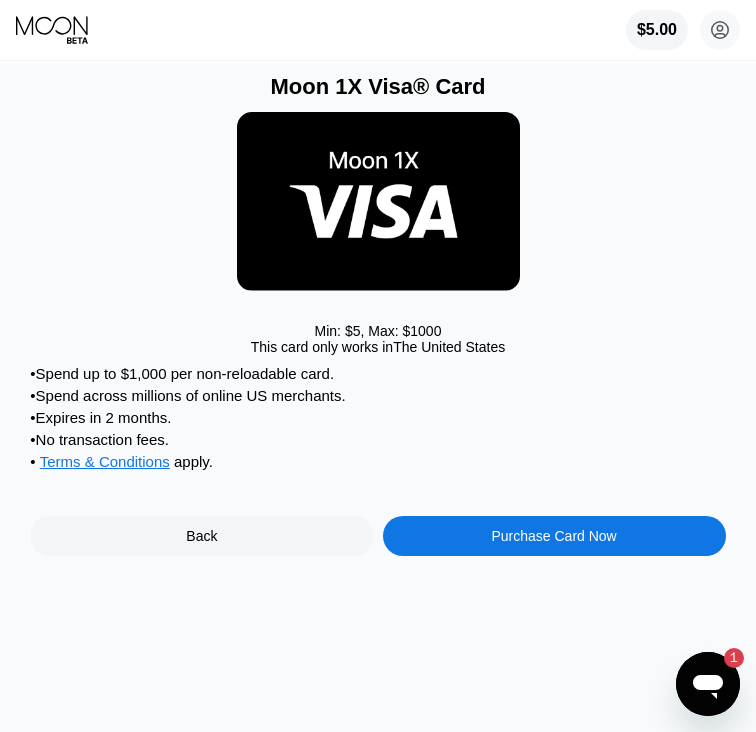 click on "Back" at bounding box center [201, 536] 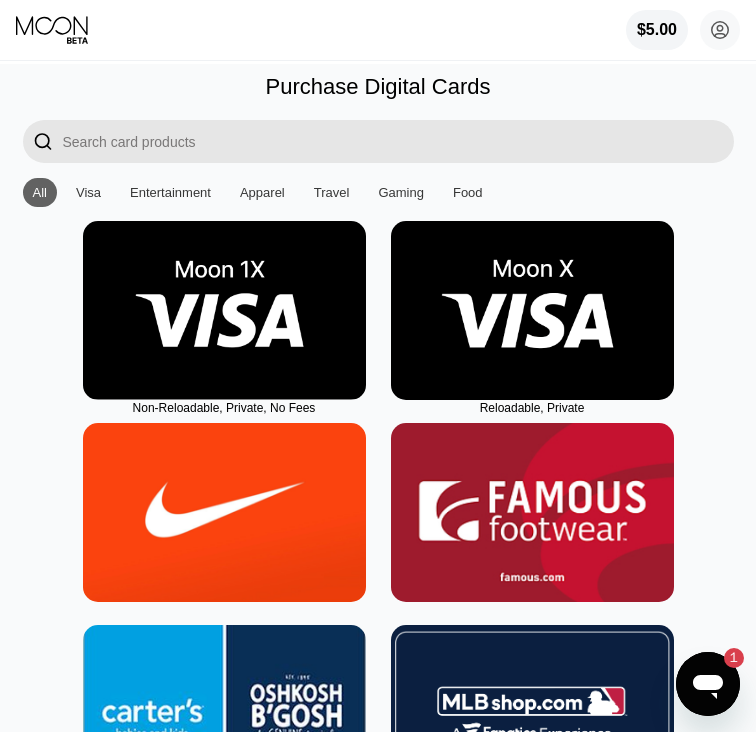 click on "Visa" at bounding box center [88, 192] 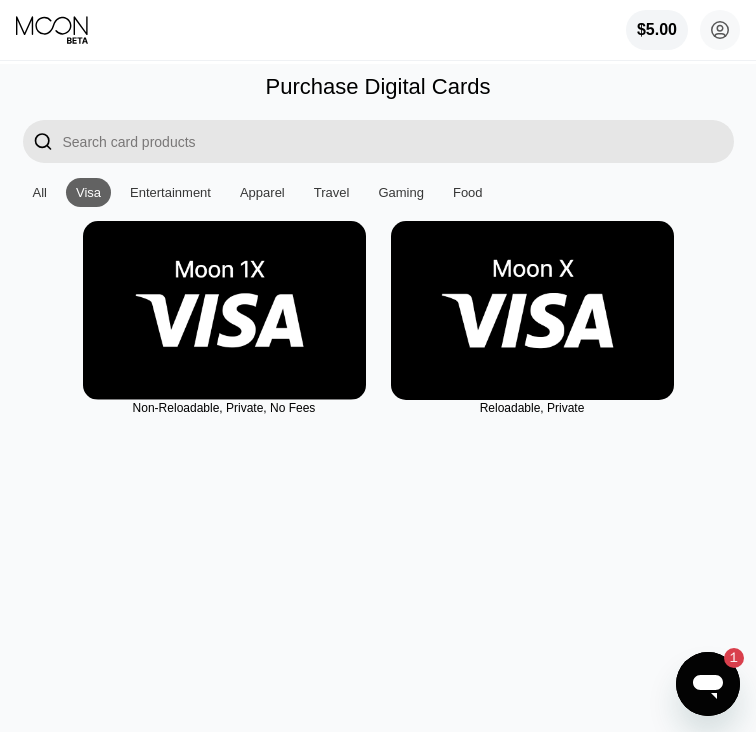 click on "Entertainment" at bounding box center [170, 192] 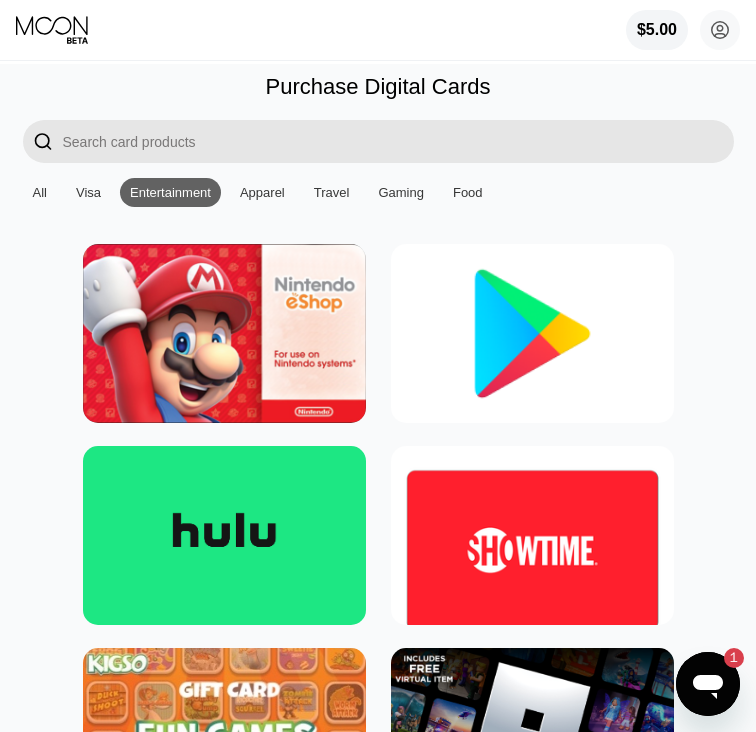 drag, startPoint x: 16, startPoint y: 212, endPoint x: 26, endPoint y: 223, distance: 14.866069 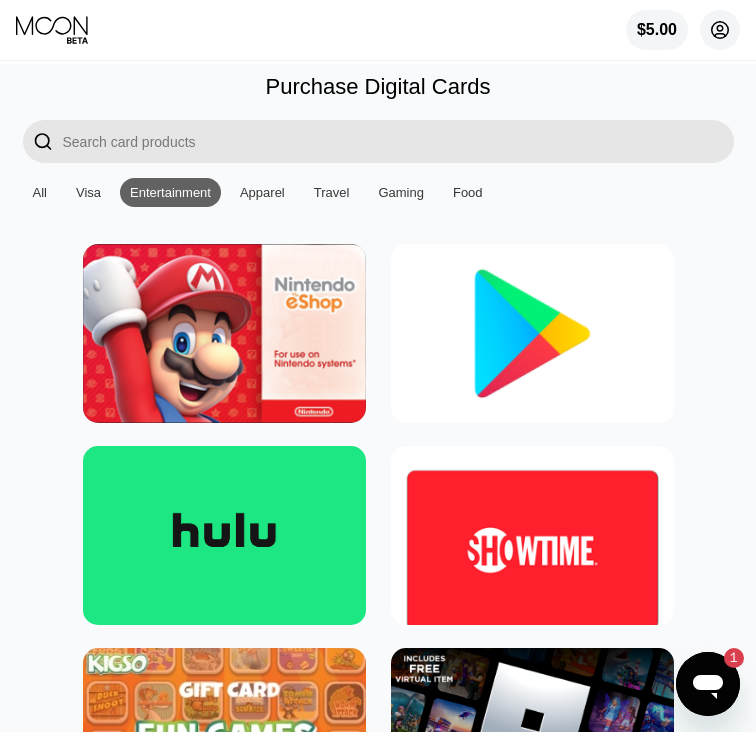 click 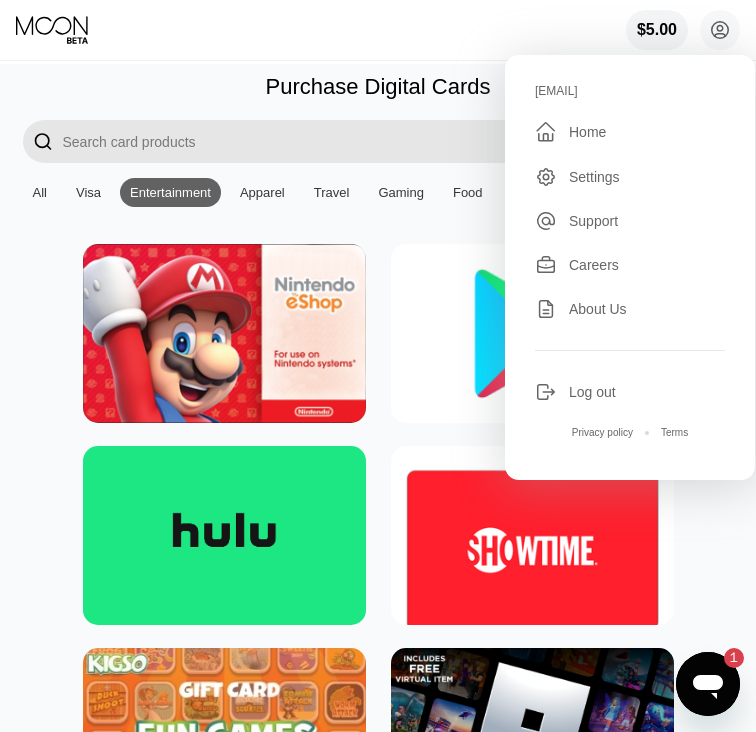click 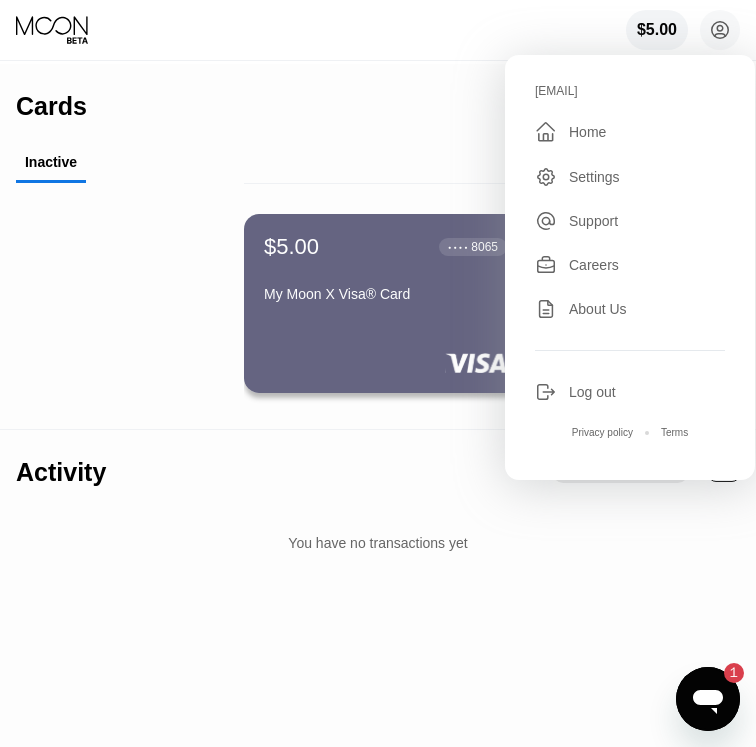 click on "My Moon X Visa® Card" at bounding box center [385, 294] 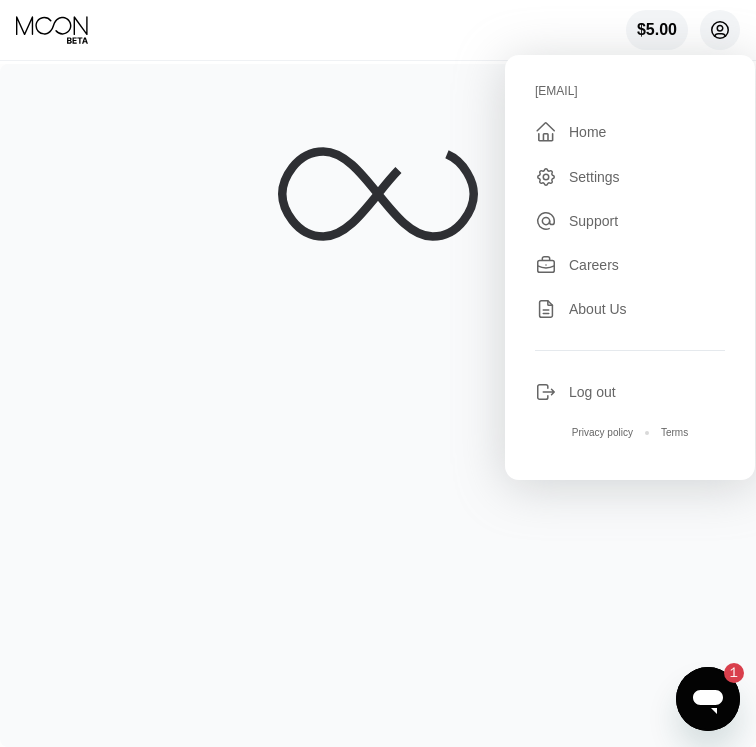 click 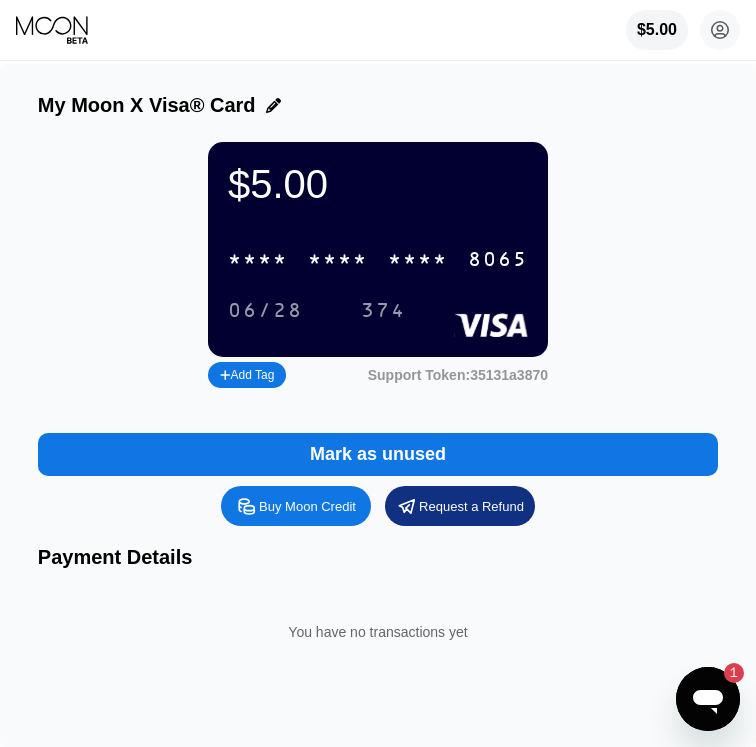 click on "Mark as unused" at bounding box center [378, 454] 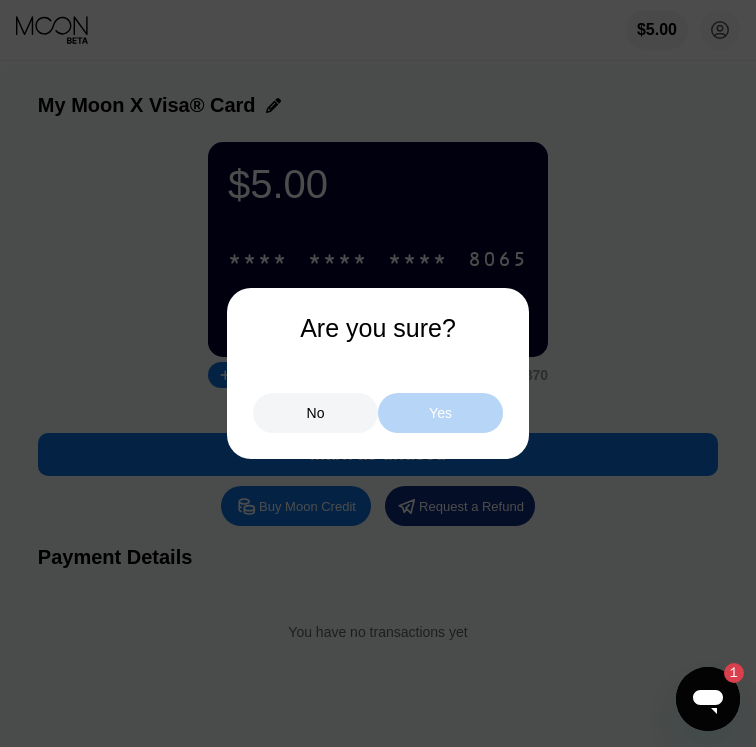 click on "Yes" at bounding box center [440, 413] 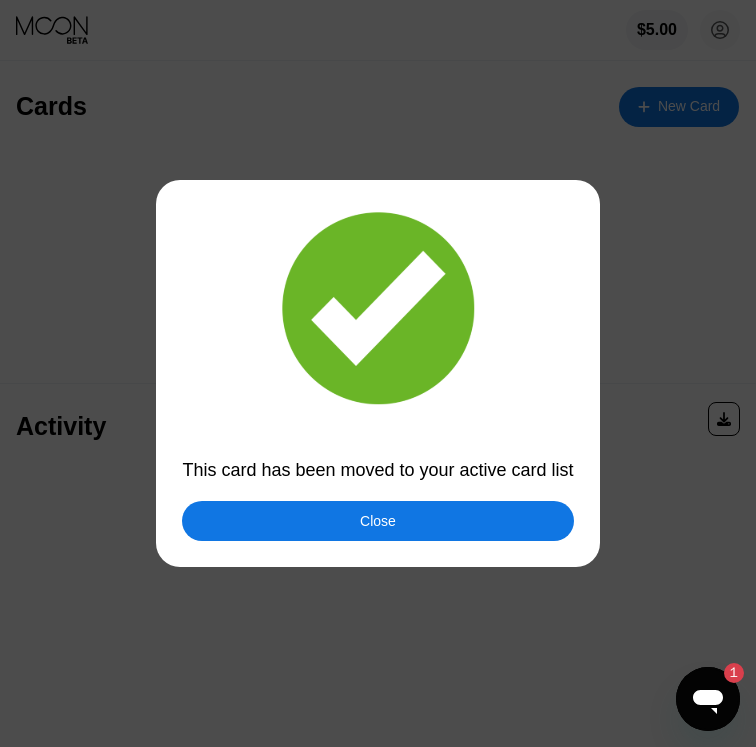 click on "Close" at bounding box center (377, 521) 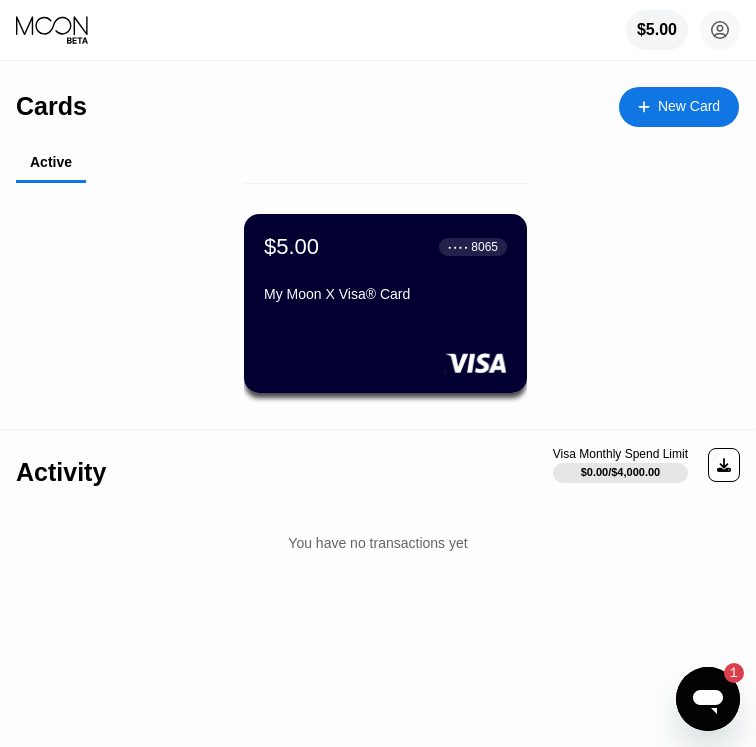 click on "My Moon X Visa® Card" at bounding box center [385, 294] 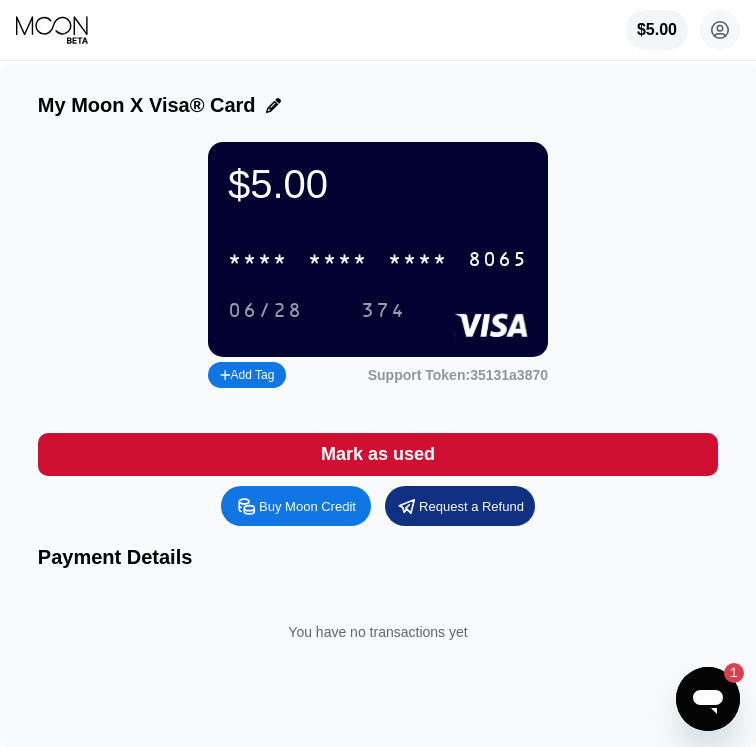 click on "* * * *" at bounding box center (338, 260) 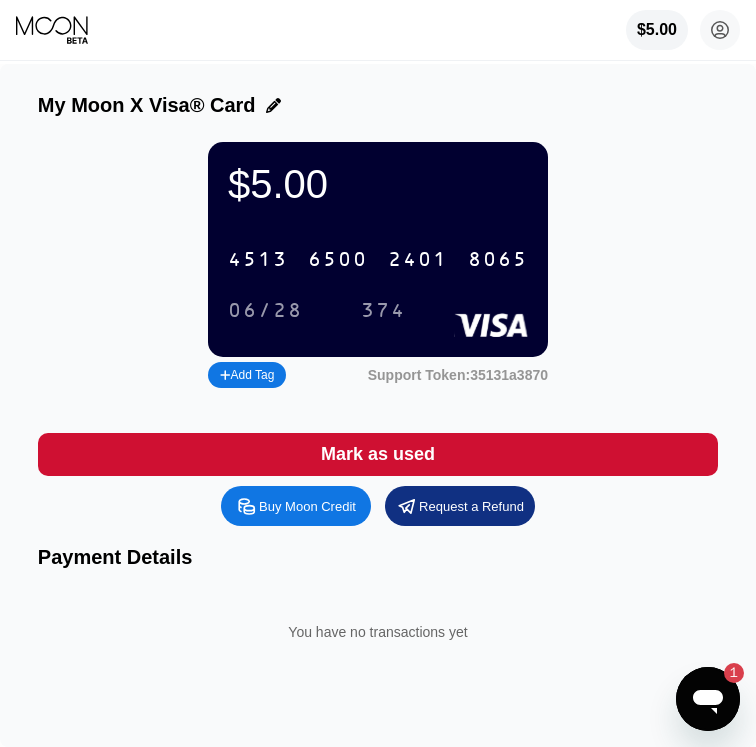 click on "$5.00 [CARD NUMBER] [DATE] [NUMBER] Add Tag Support Token: [TOKEN]" at bounding box center [378, 267] 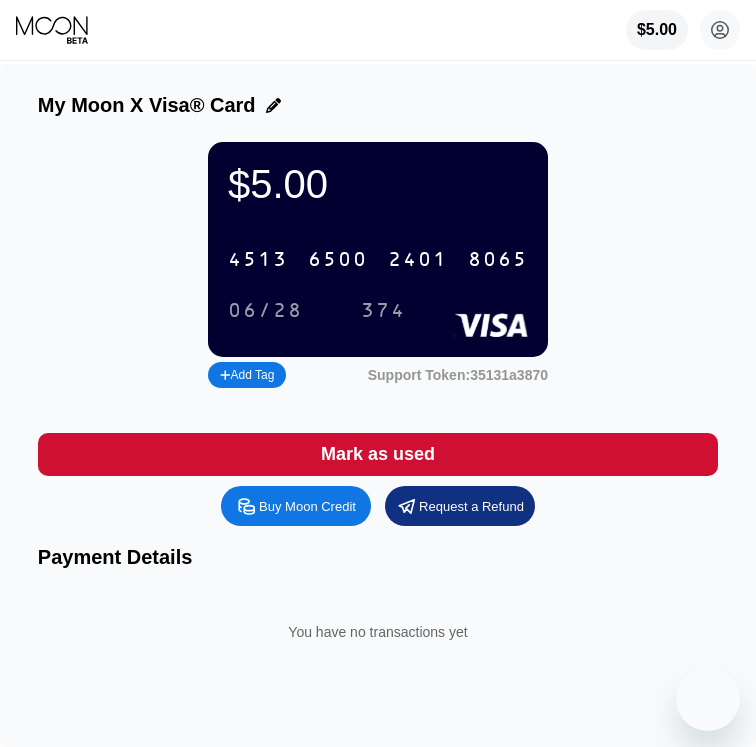scroll, scrollTop: 0, scrollLeft: 0, axis: both 